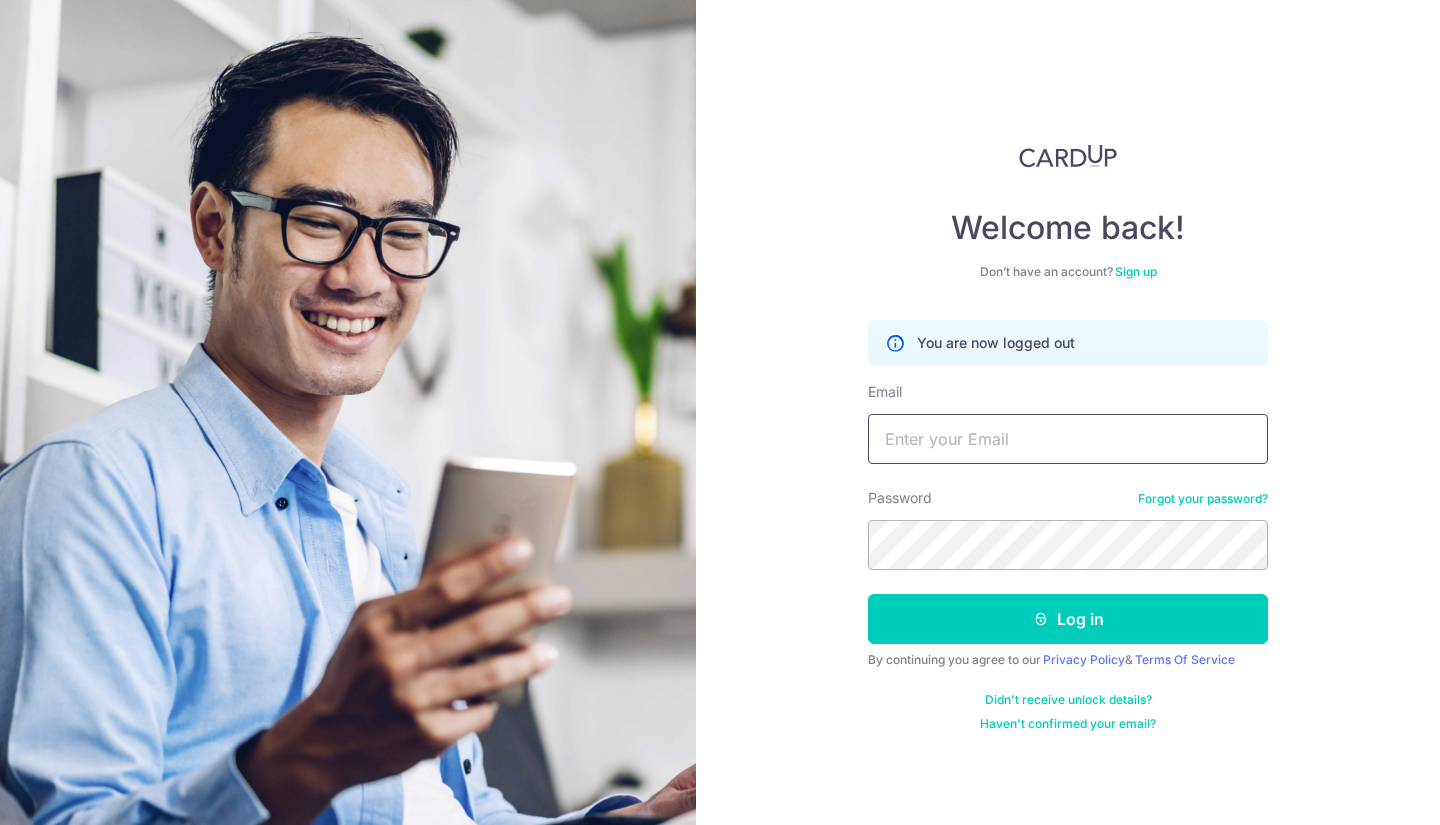 scroll, scrollTop: 0, scrollLeft: 0, axis: both 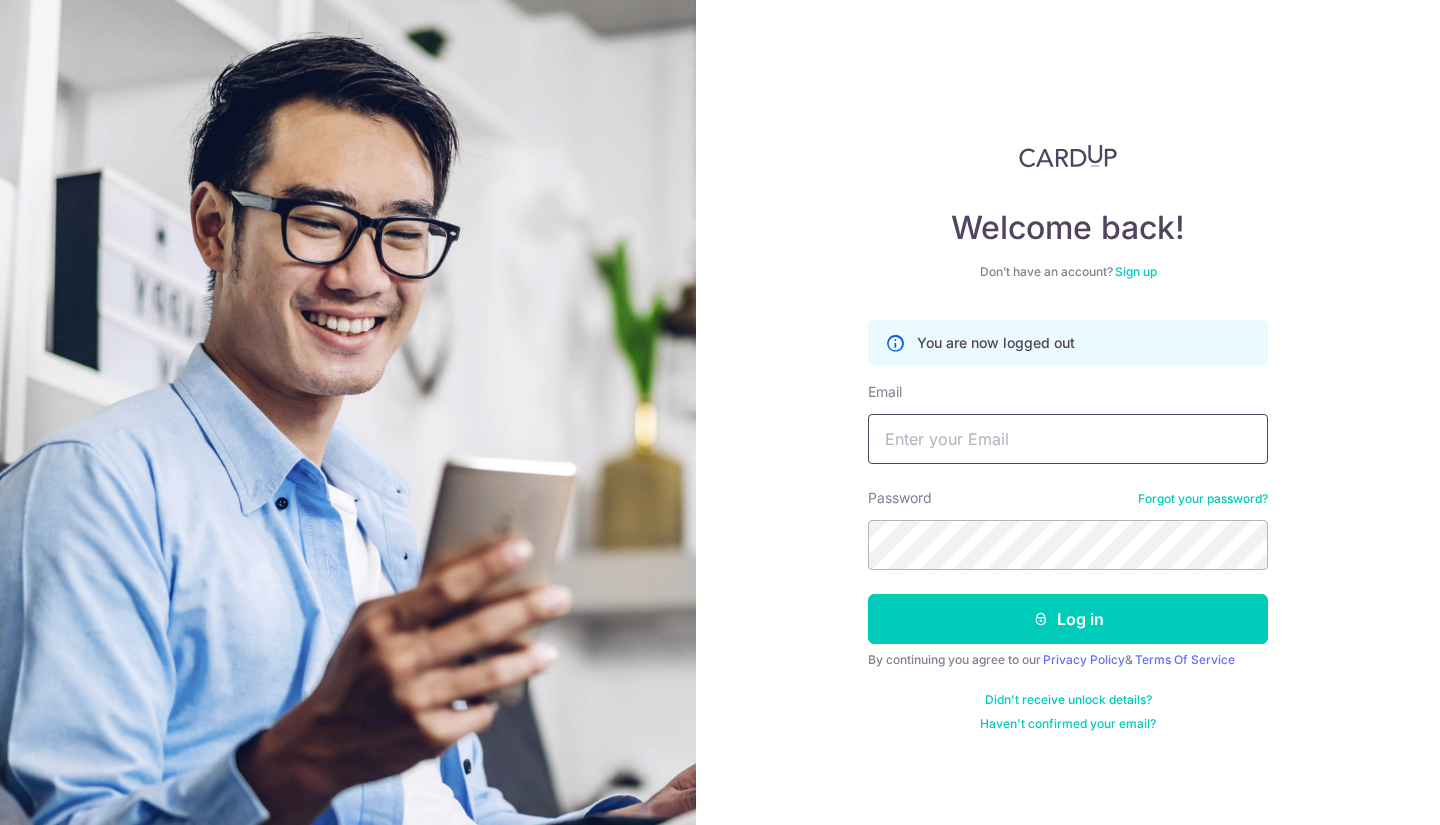 drag, startPoint x: 950, startPoint y: 443, endPoint x: 957, endPoint y: 459, distance: 17.464249 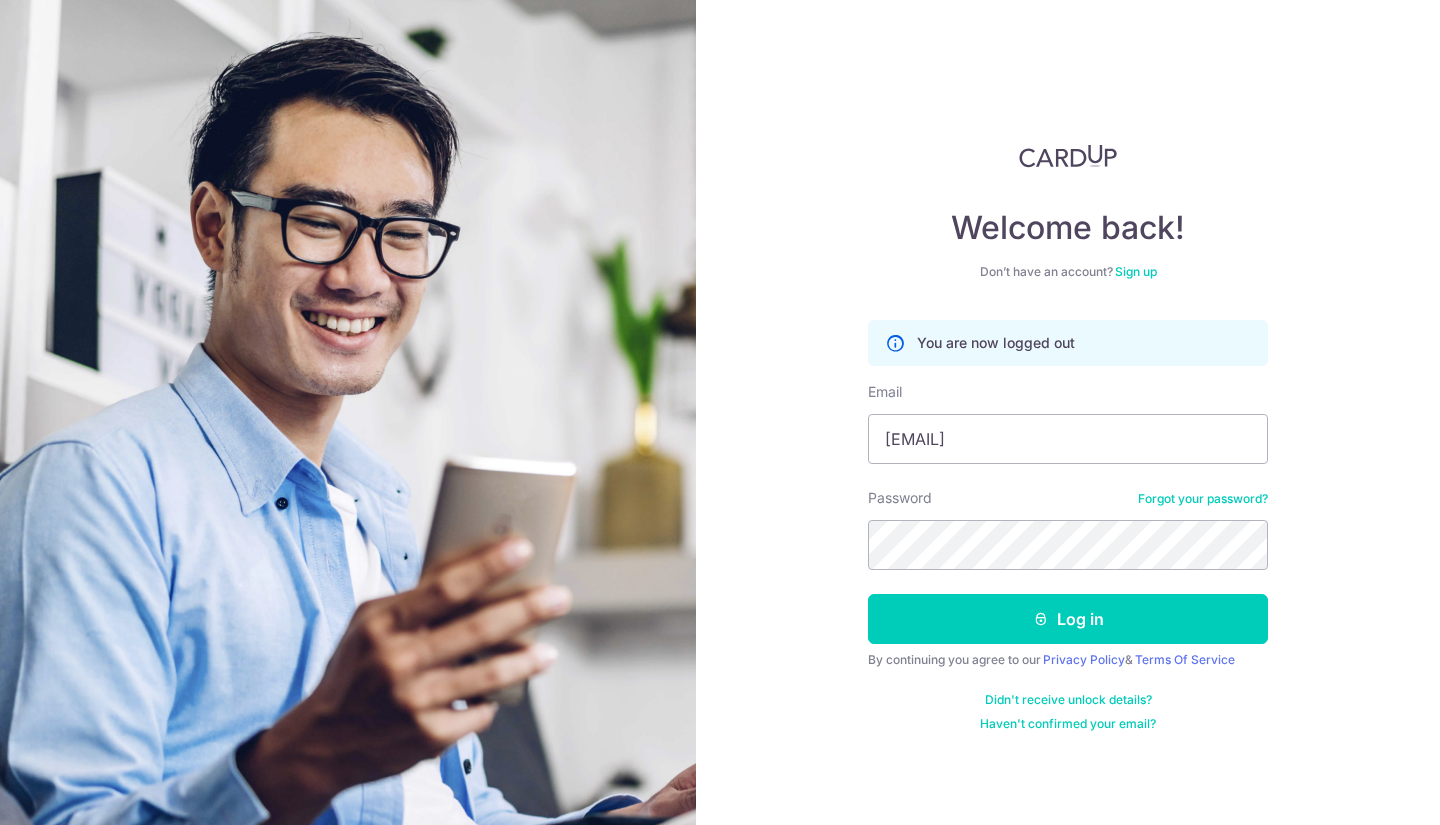 click on "Password
Forgot your password?" at bounding box center [1068, 529] 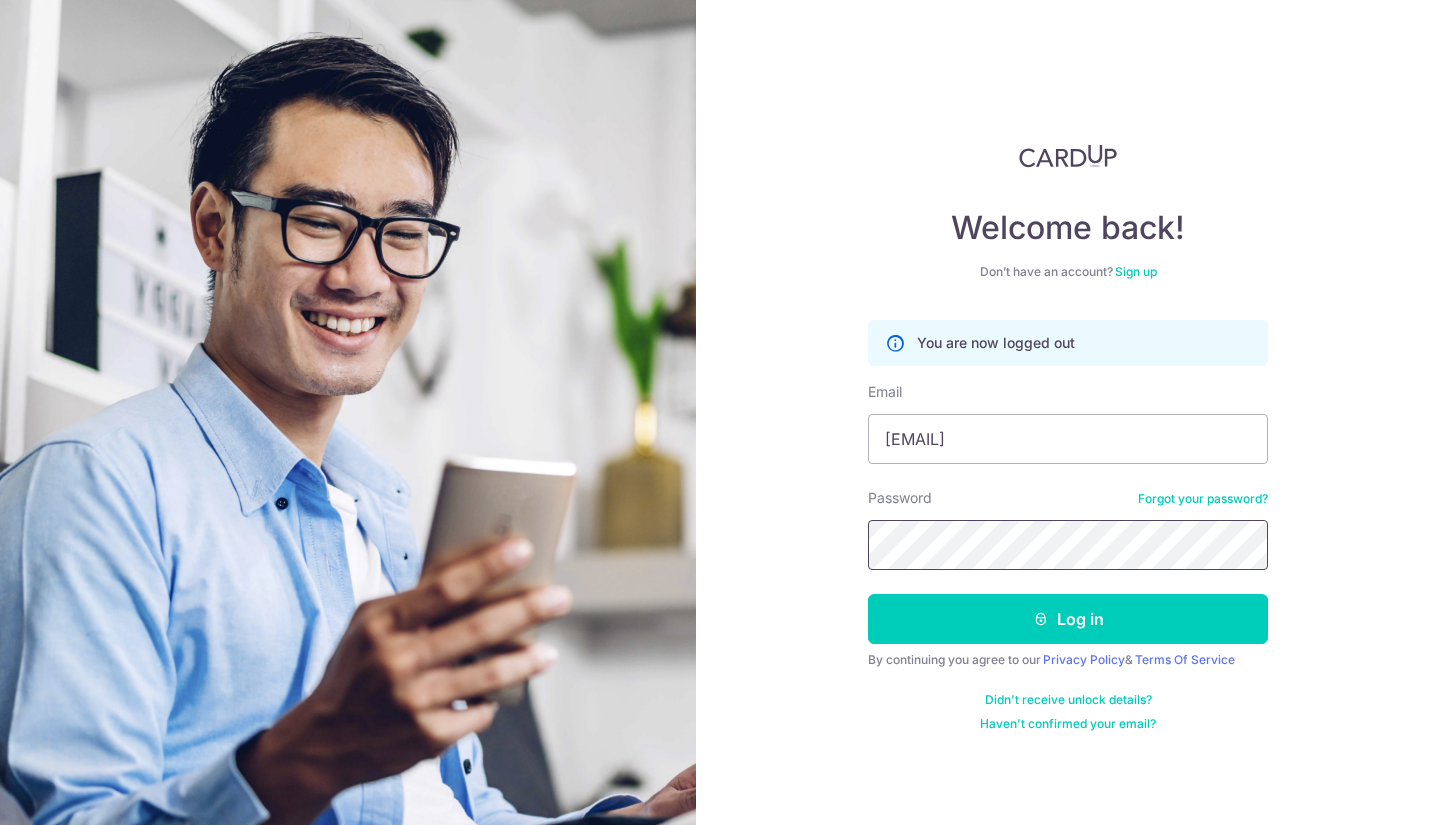 click on "Log in" at bounding box center (1068, 619) 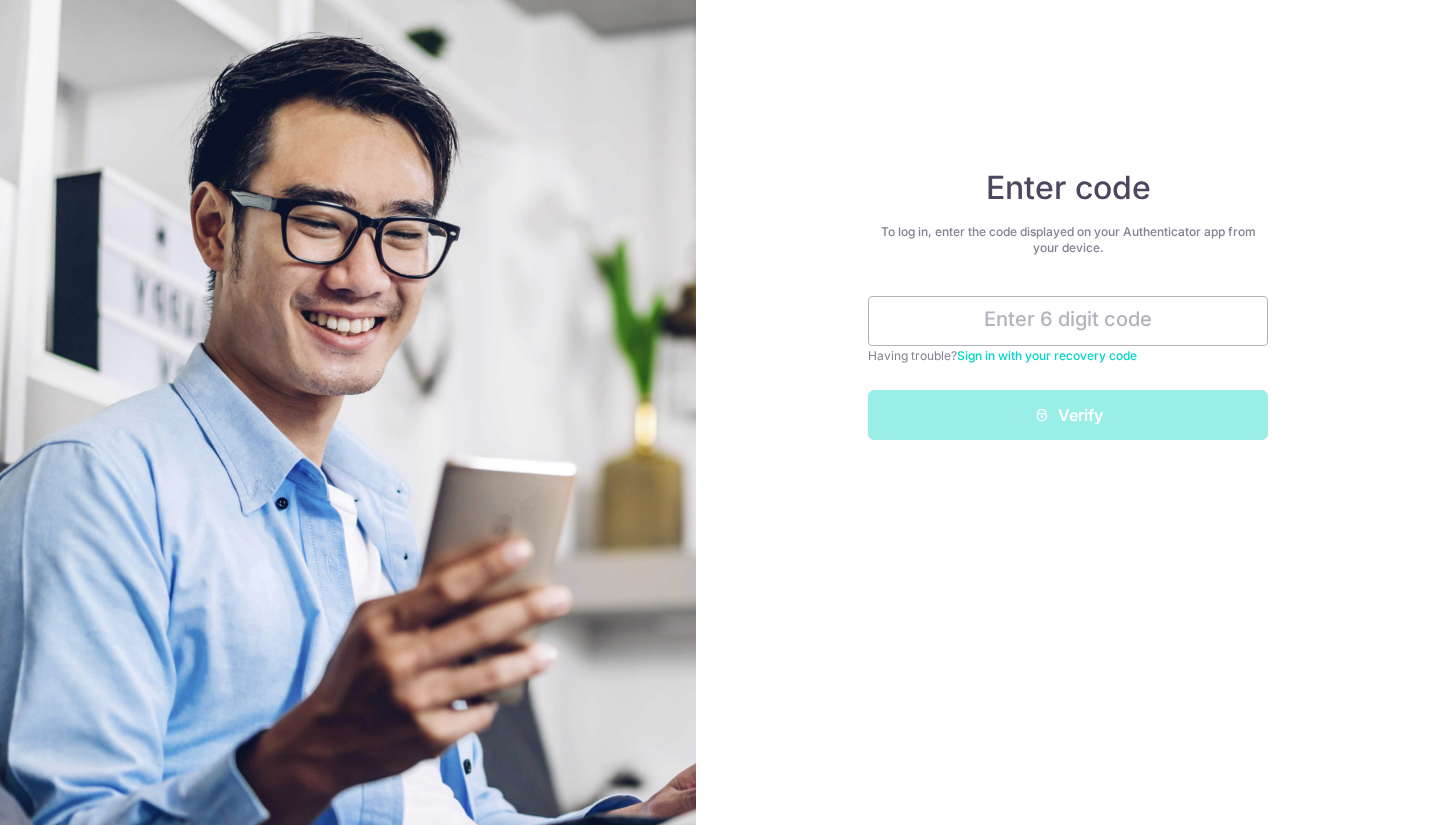 scroll, scrollTop: 0, scrollLeft: 0, axis: both 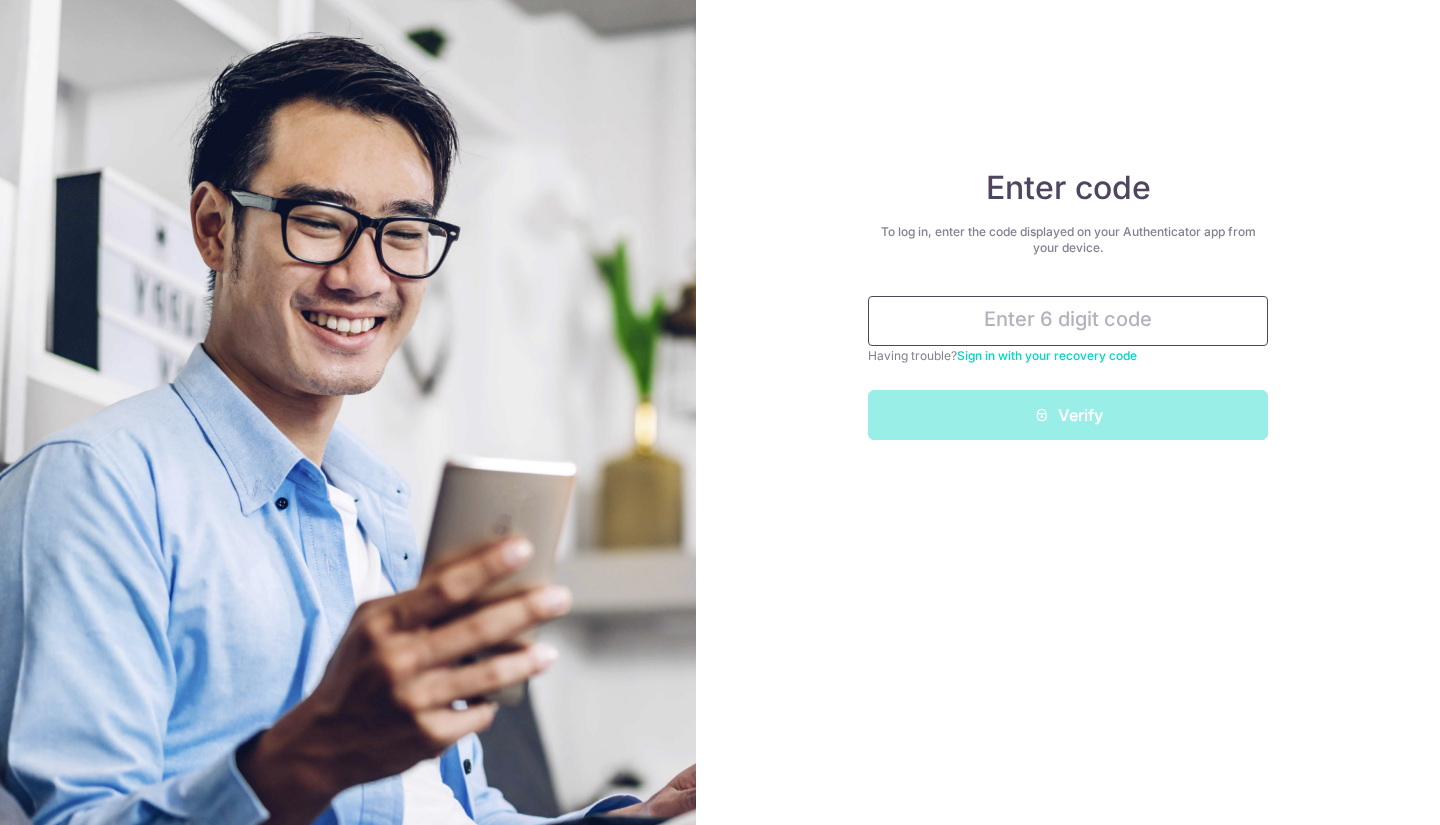 click at bounding box center [1068, 321] 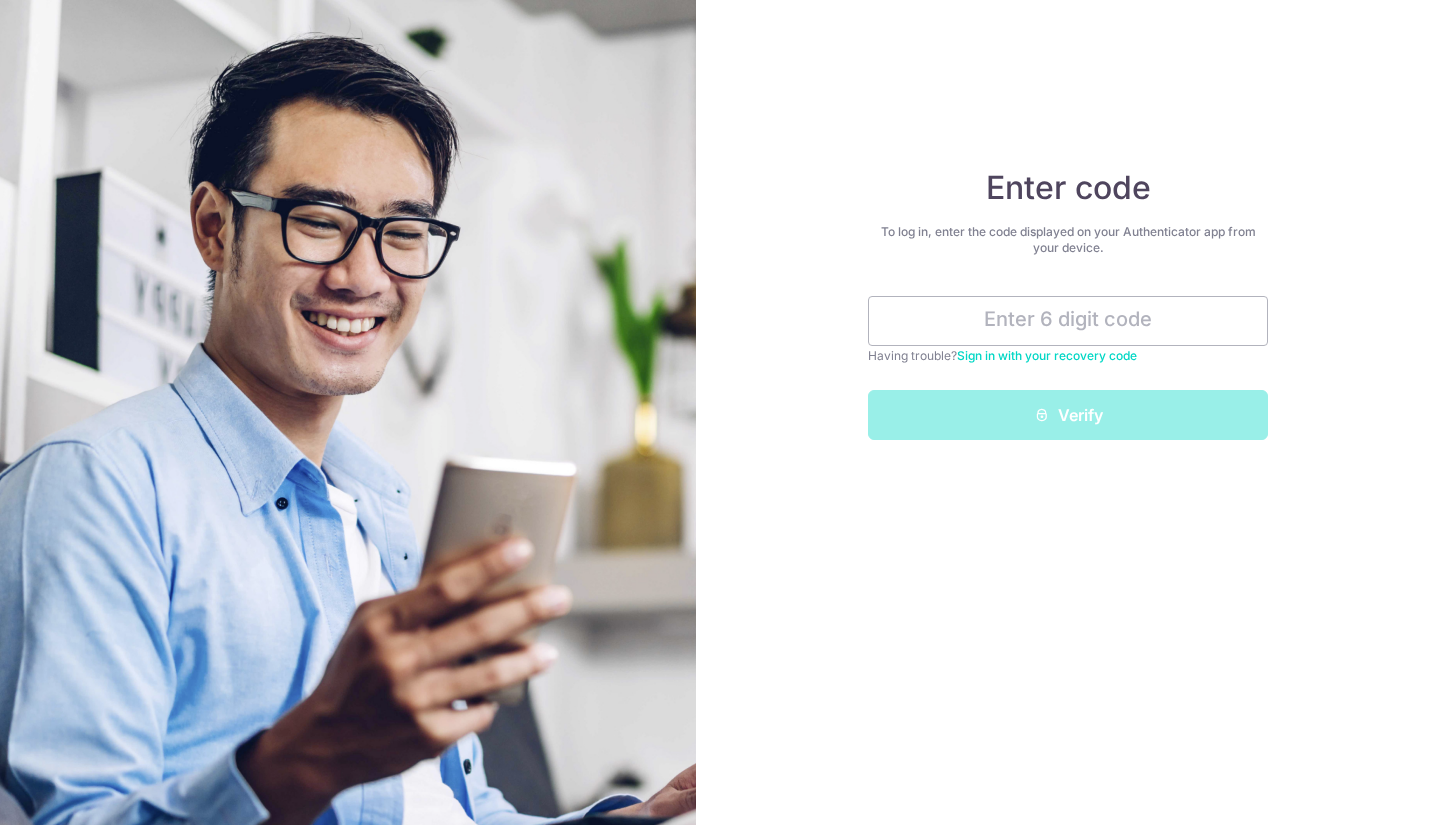 click at bounding box center (0, 825) 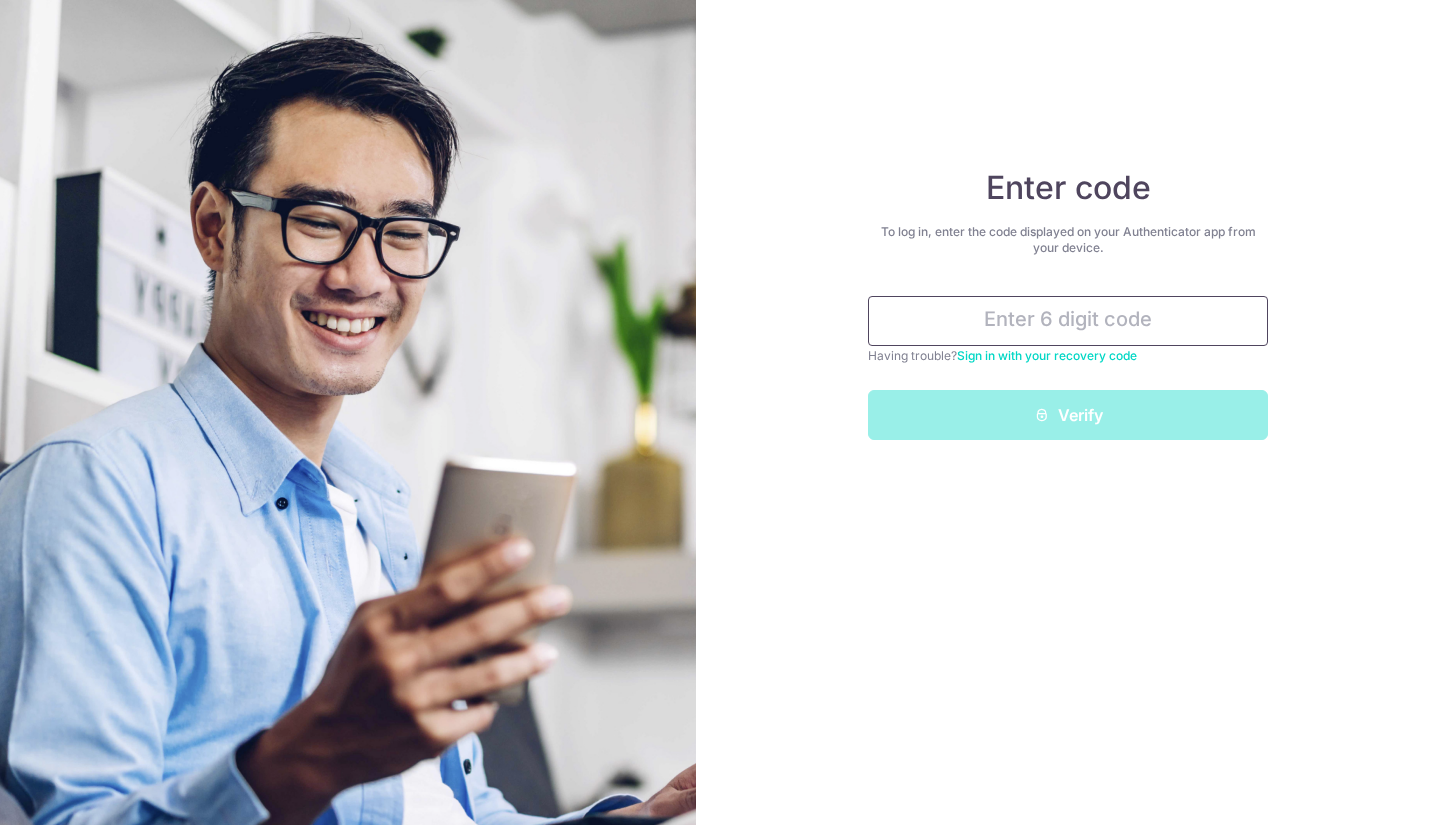 click at bounding box center [1068, 321] 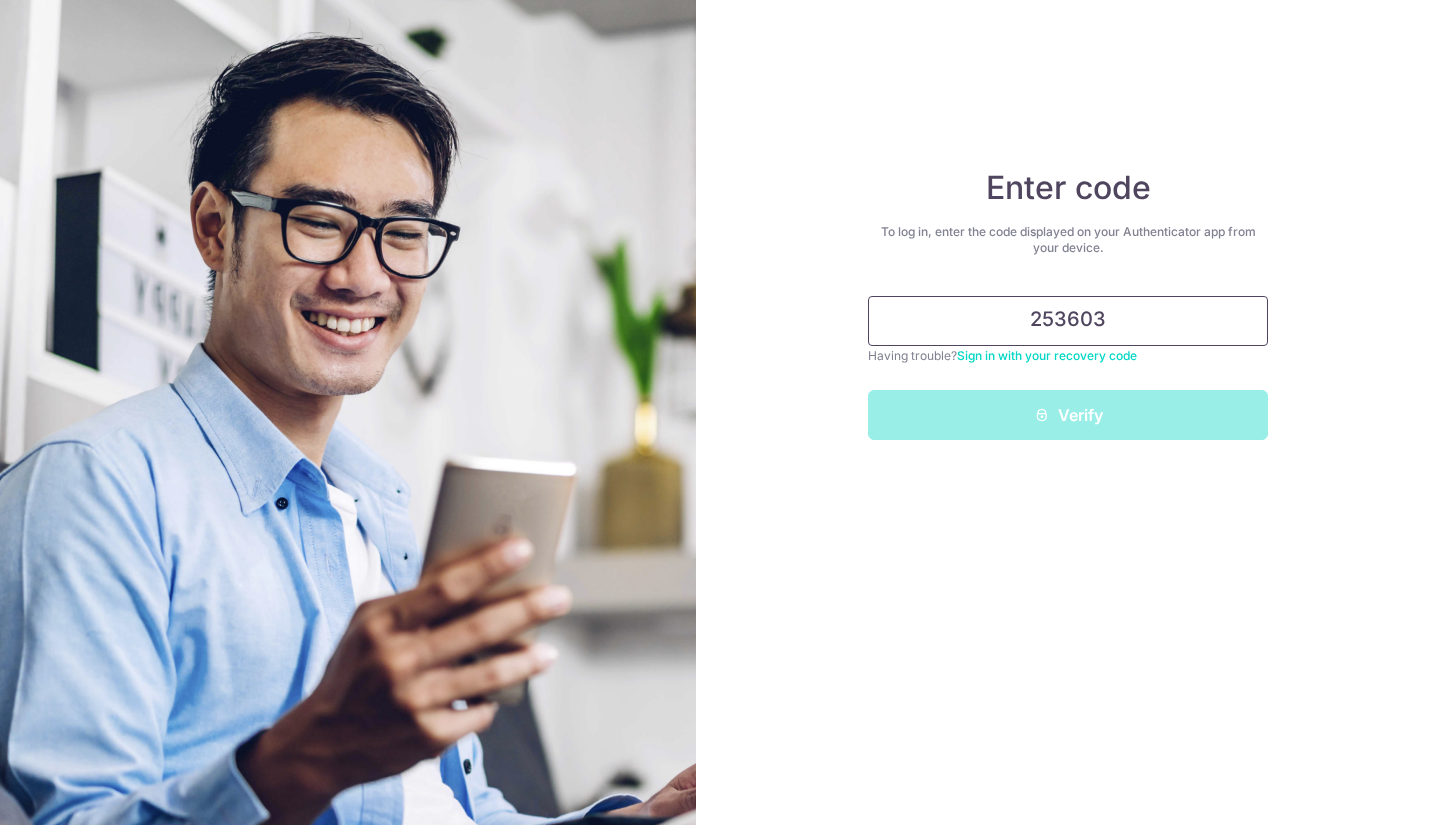 type on "253603" 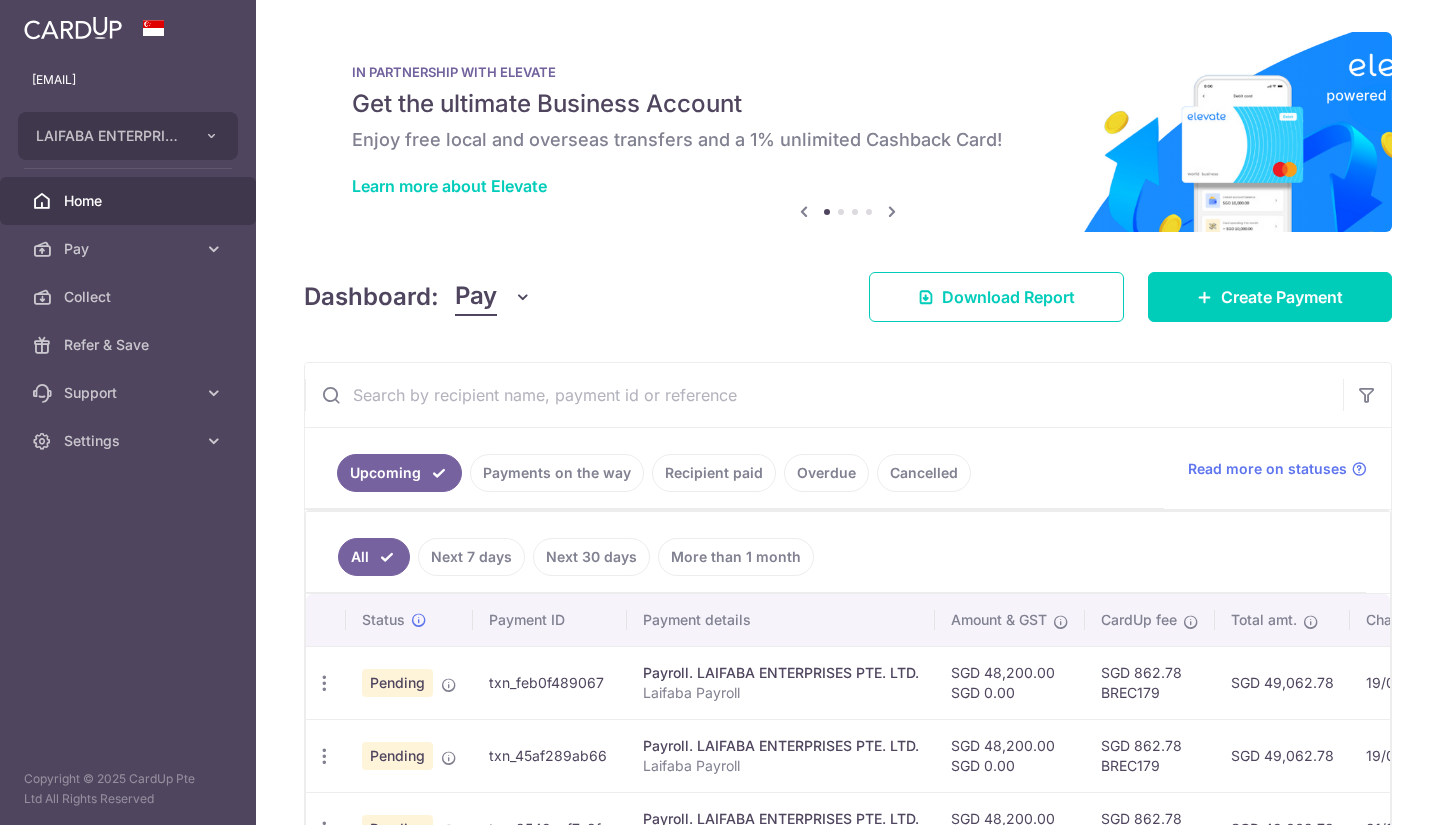 scroll, scrollTop: 0, scrollLeft: 0, axis: both 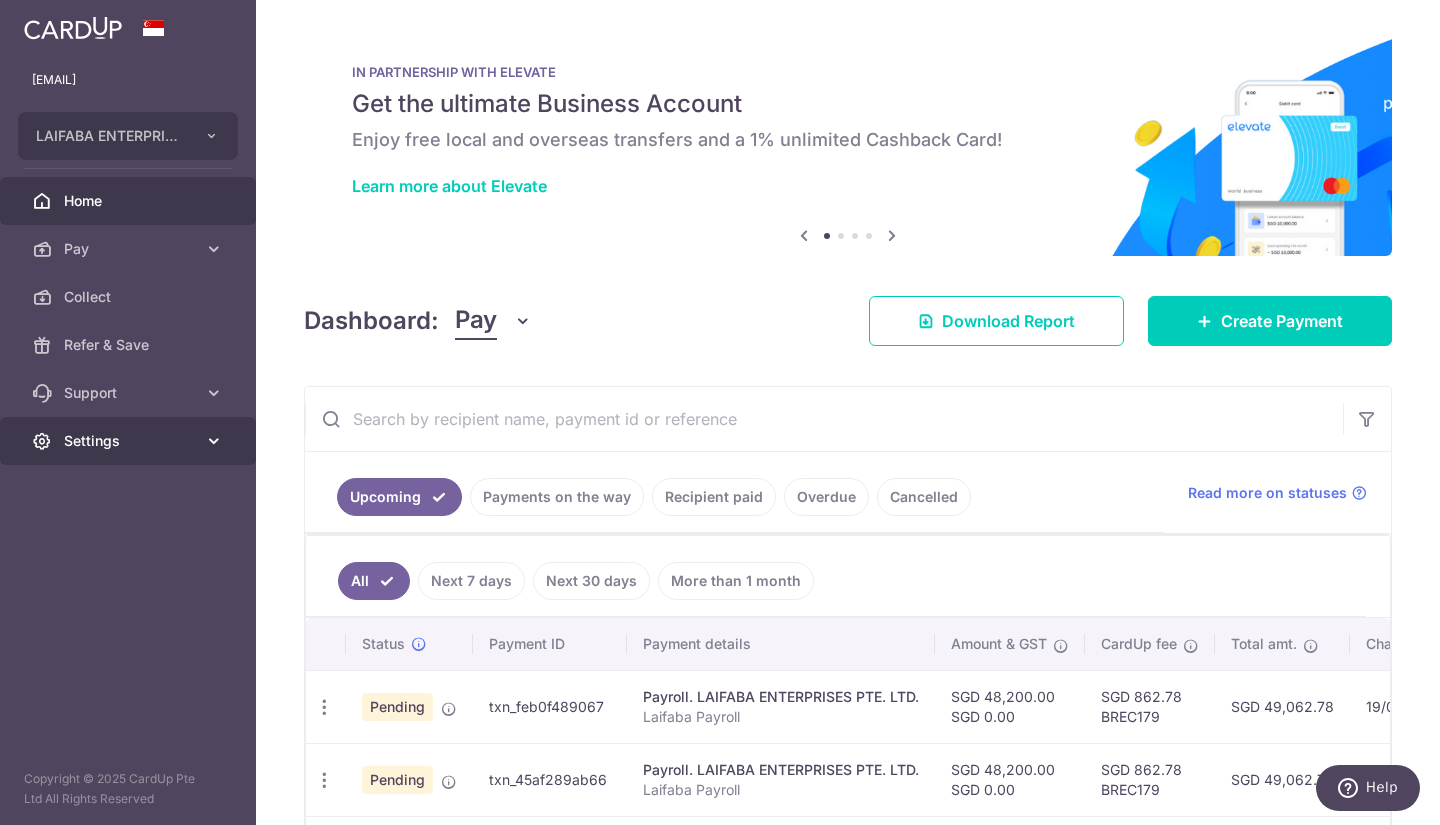 click on "Settings" at bounding box center (128, 441) 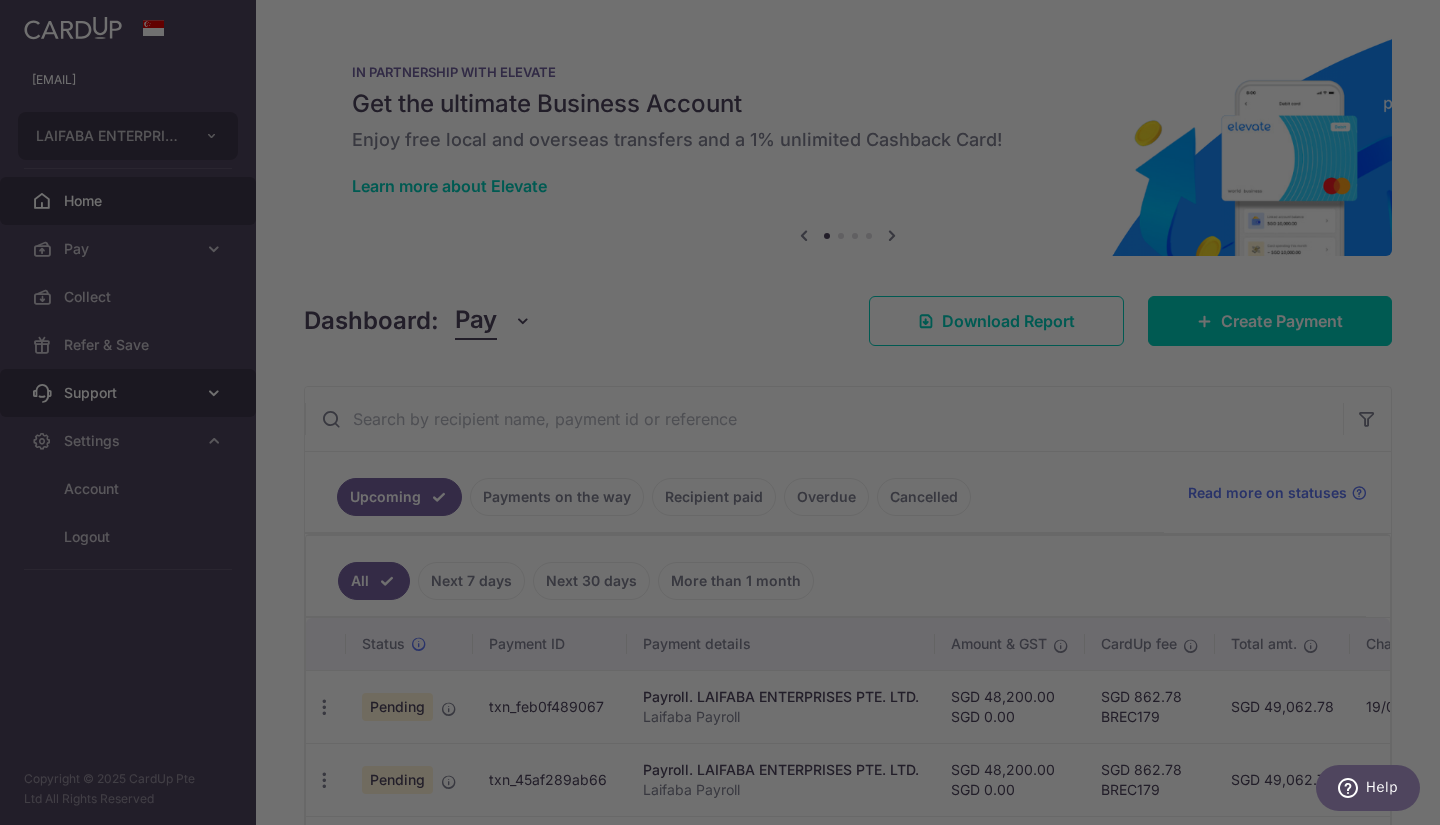click at bounding box center (727, 416) 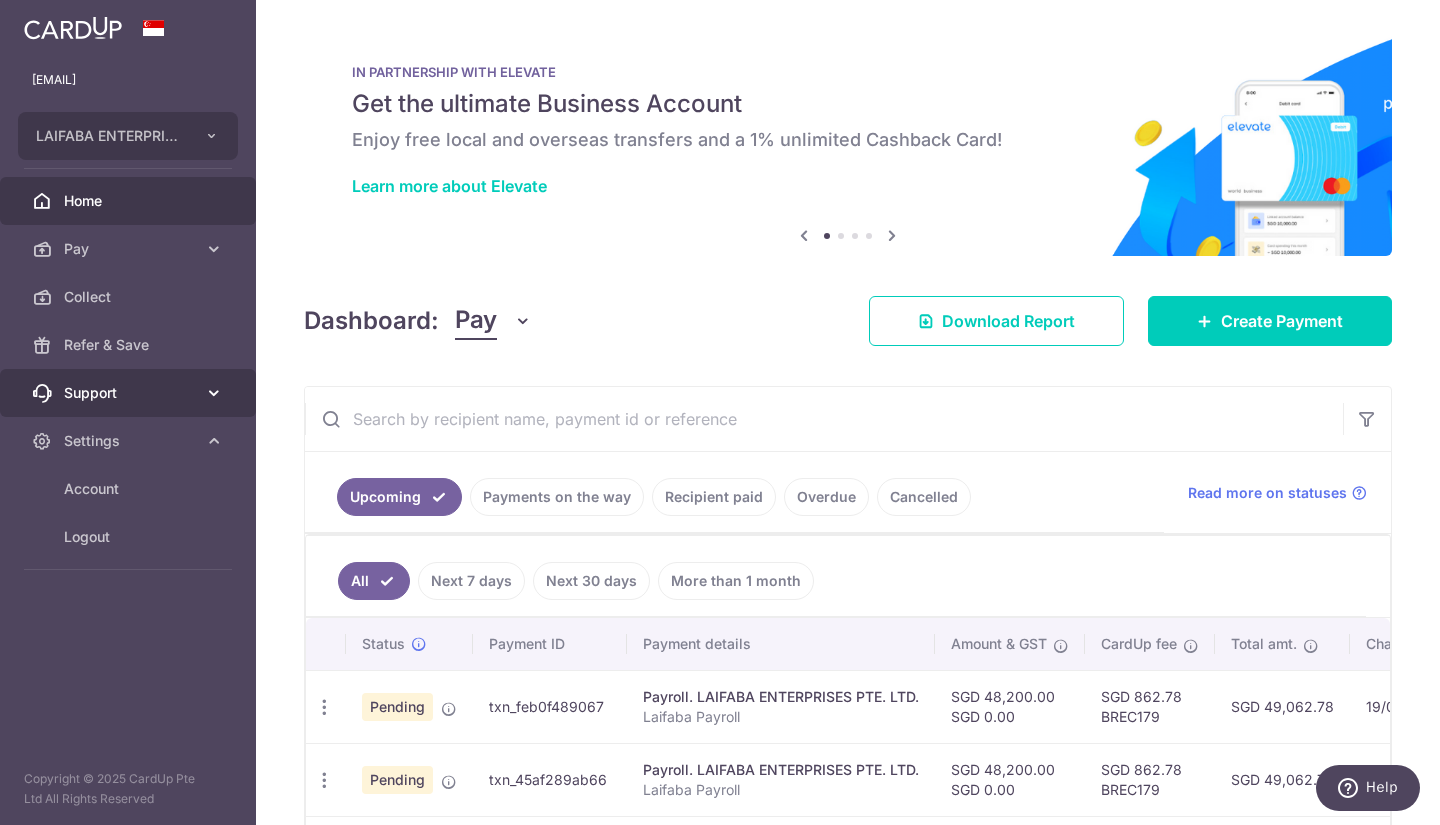 click on "Support" at bounding box center (130, 393) 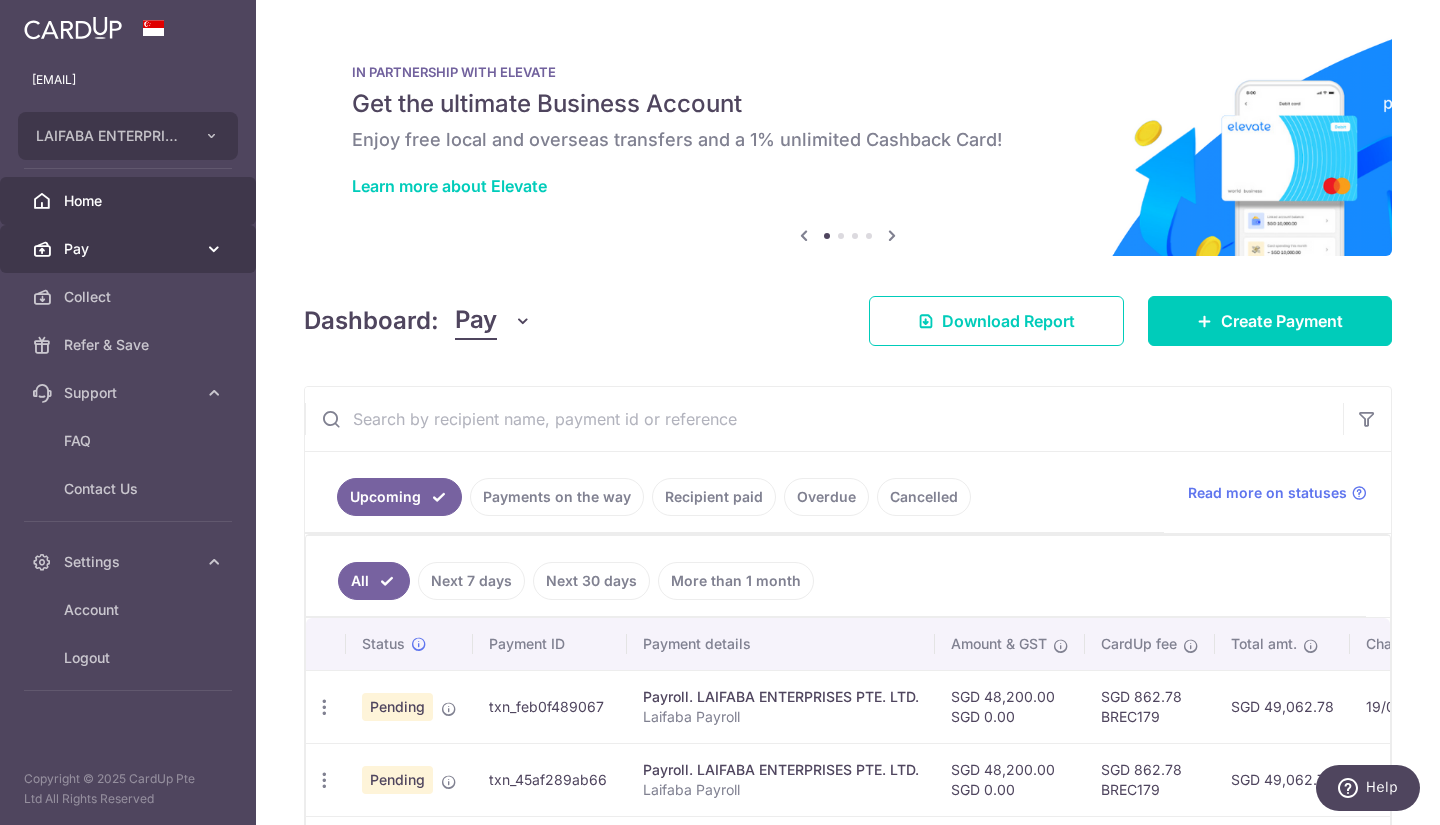 click at bounding box center [214, 249] 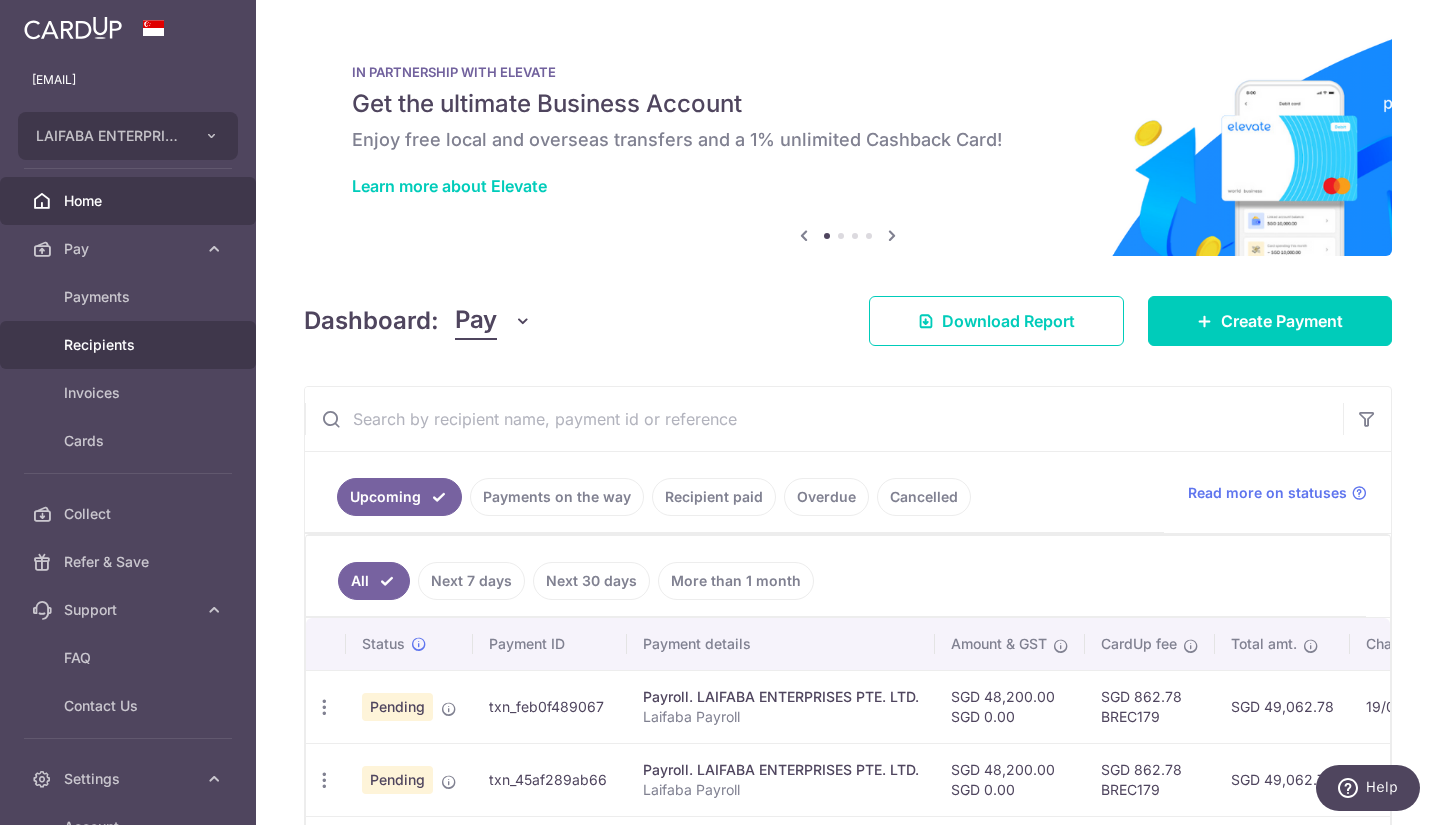 click on "Recipients" at bounding box center [130, 345] 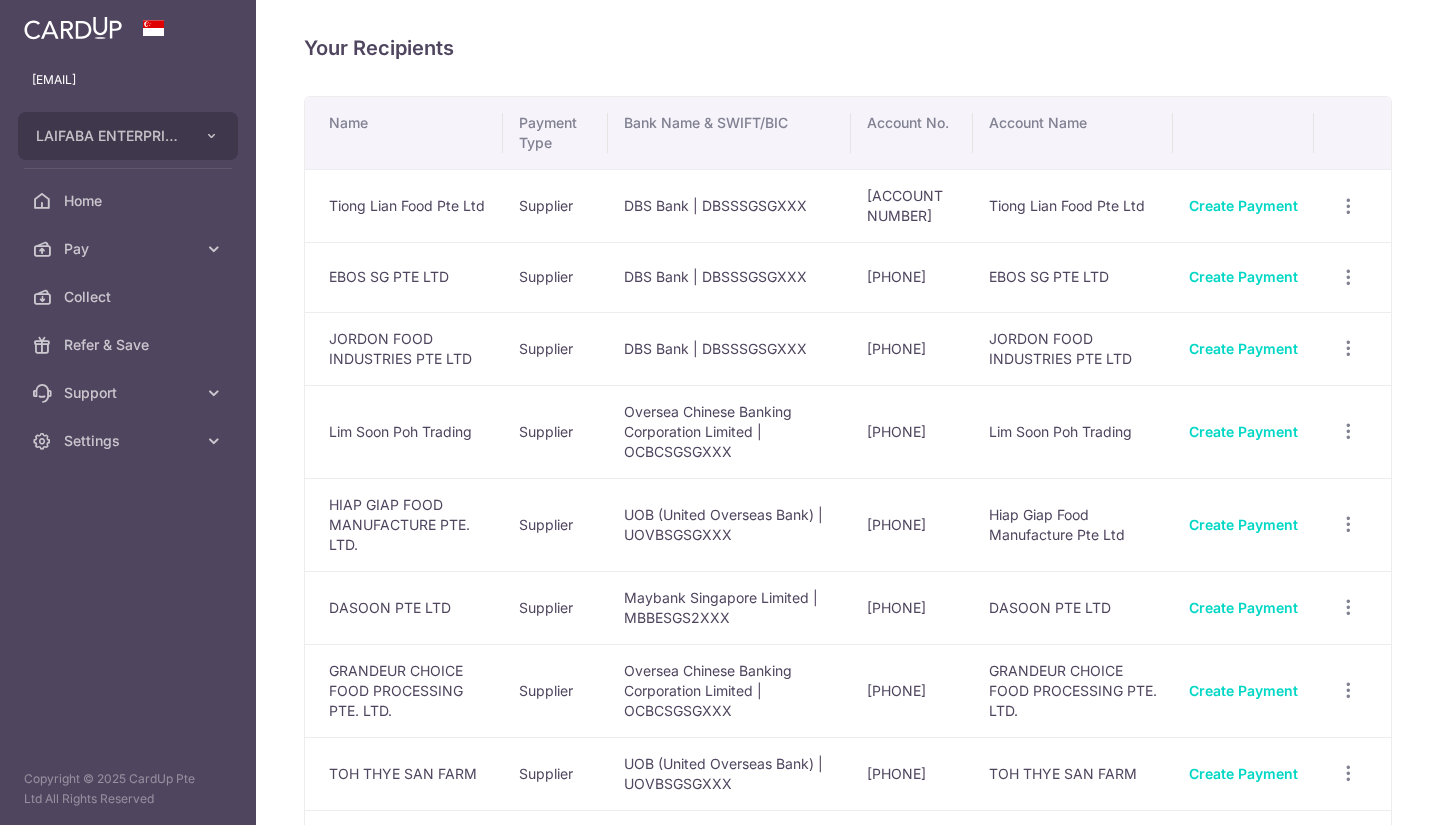 scroll, scrollTop: 0, scrollLeft: 0, axis: both 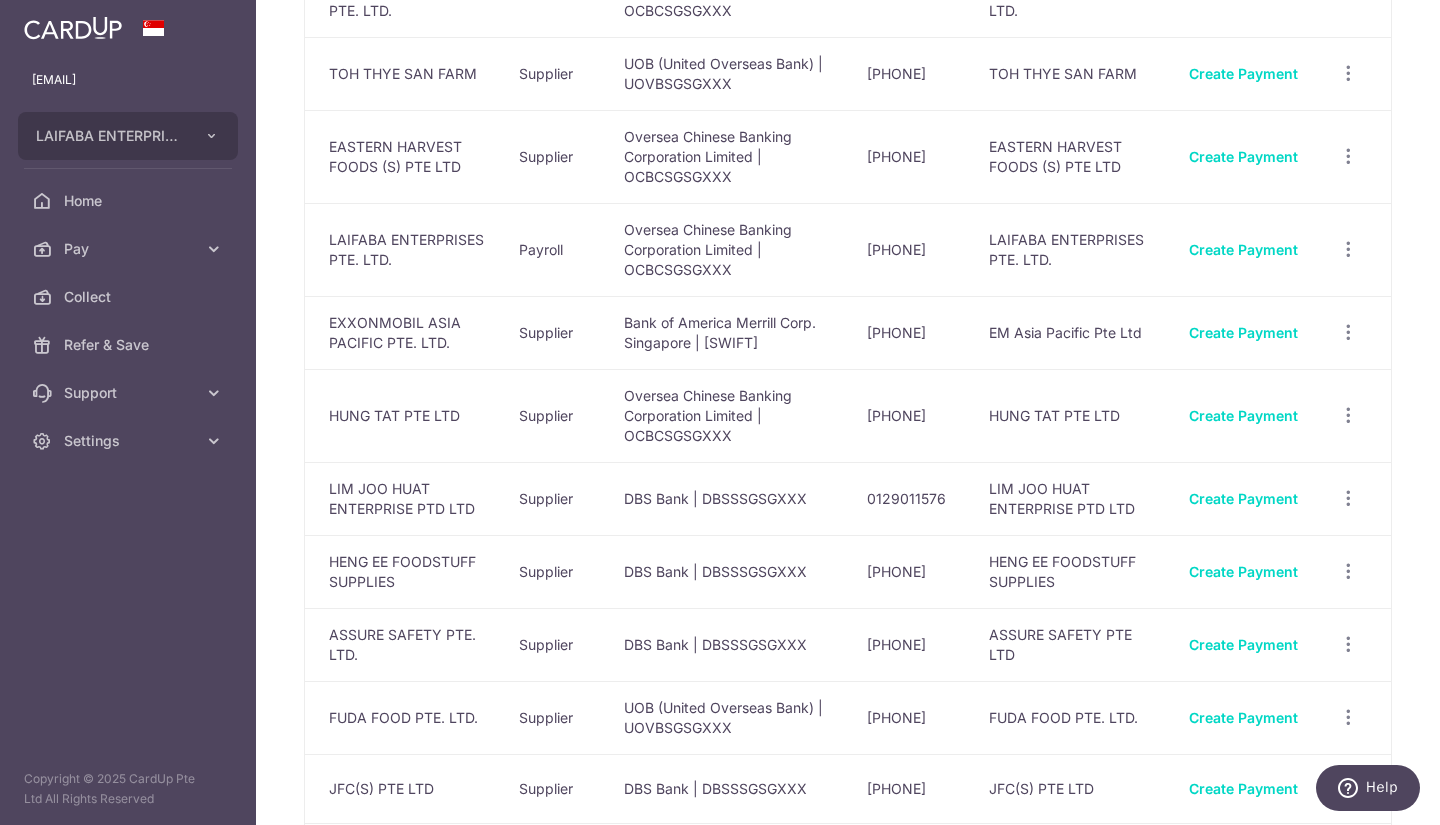 drag, startPoint x: 877, startPoint y: 568, endPoint x: 906, endPoint y: 583, distance: 32.649654 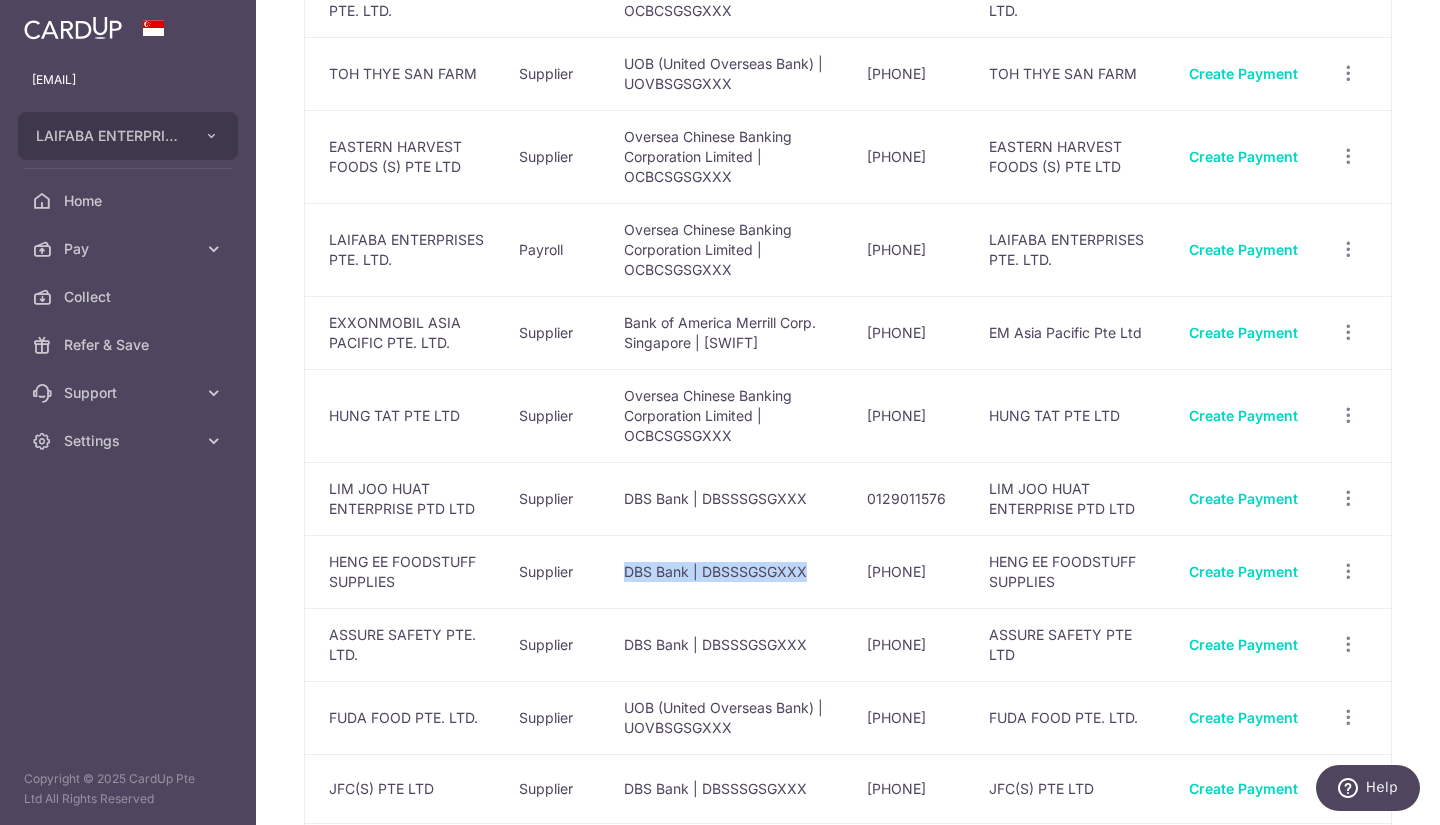 drag, startPoint x: 622, startPoint y: 573, endPoint x: 815, endPoint y: 574, distance: 193.0026 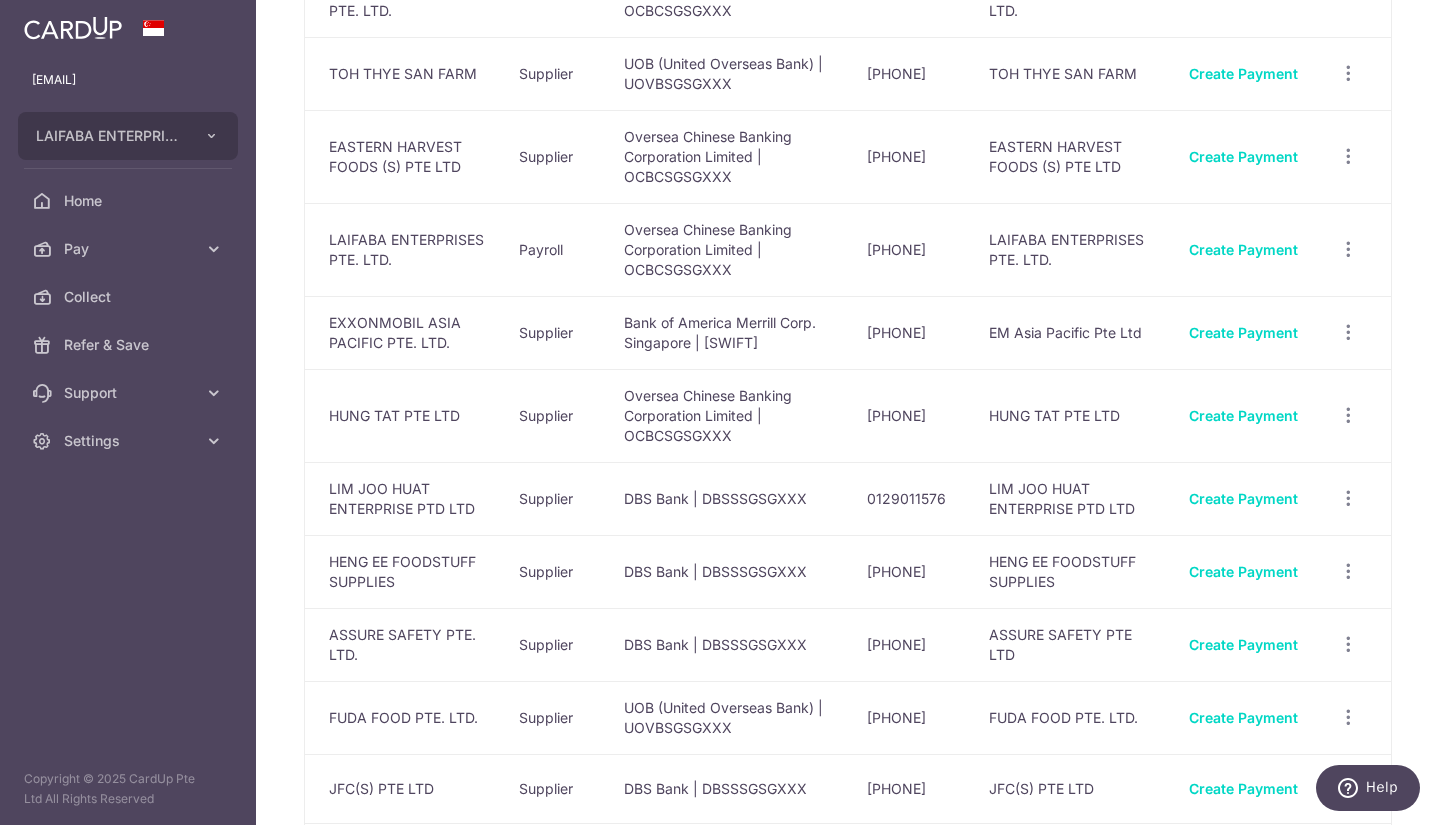 click on "Your Recipients
Name
Payment Type
Bank Name & SWIFT/BIC
Account No.
Account Name
Tiong Lian Food Pte Ltd
Supplier
DBS Bank | DBSSSGSGXXX
0039131658
Tiong Lian Food Pte Ltd
Create Payment
View/Edit
Linked Payments
EBOS SG PTE LTD
Supplier
DBS Bank | DBSSSGSGXXX" at bounding box center (848, 412) 